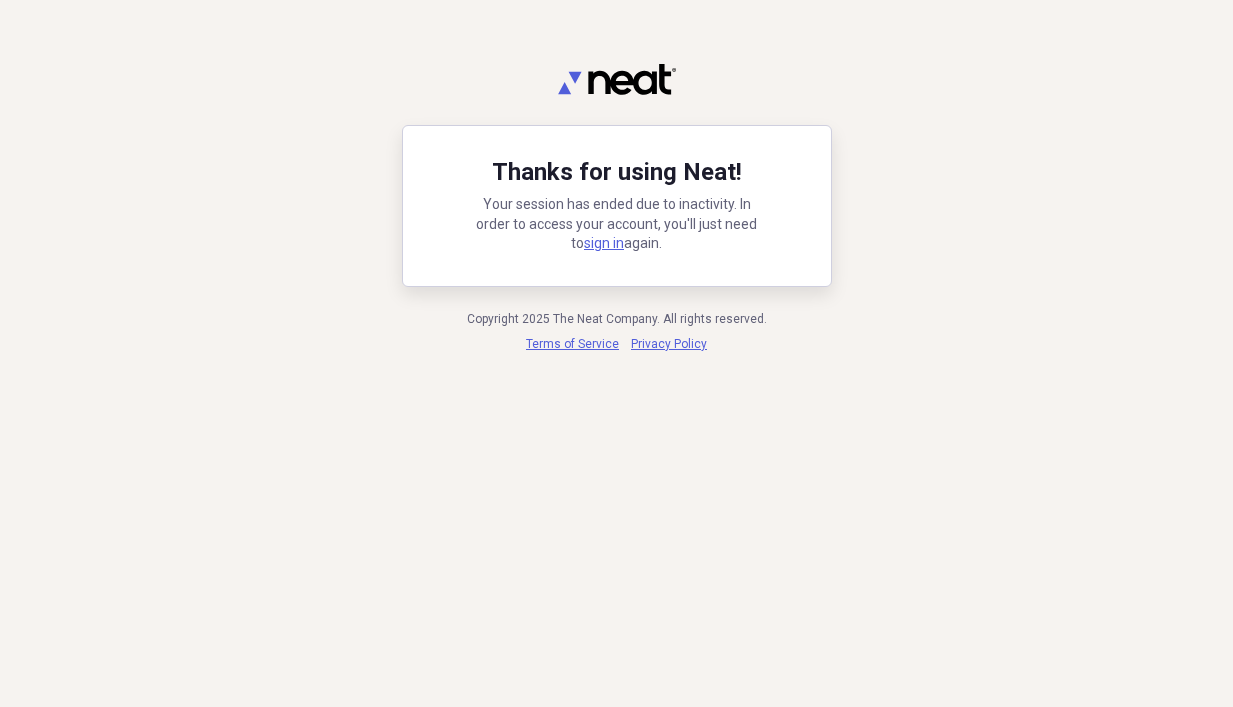 scroll, scrollTop: 0, scrollLeft: 0, axis: both 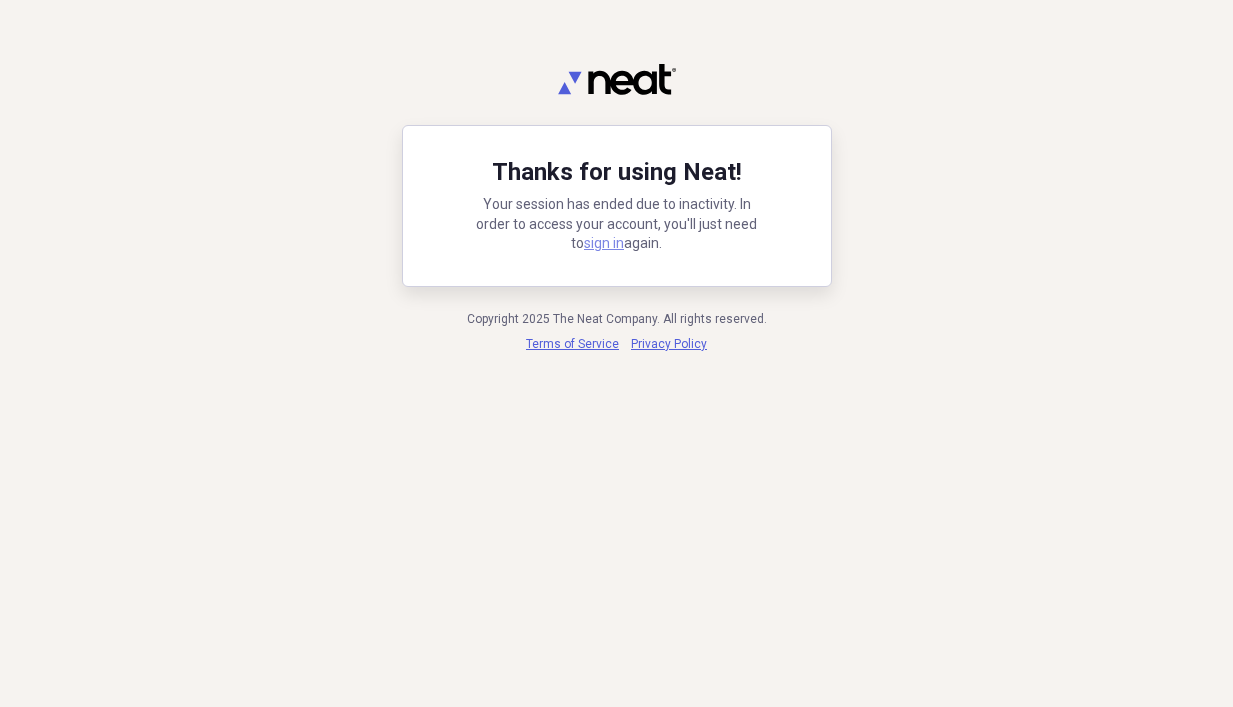 click on "sign in" at bounding box center (604, 243) 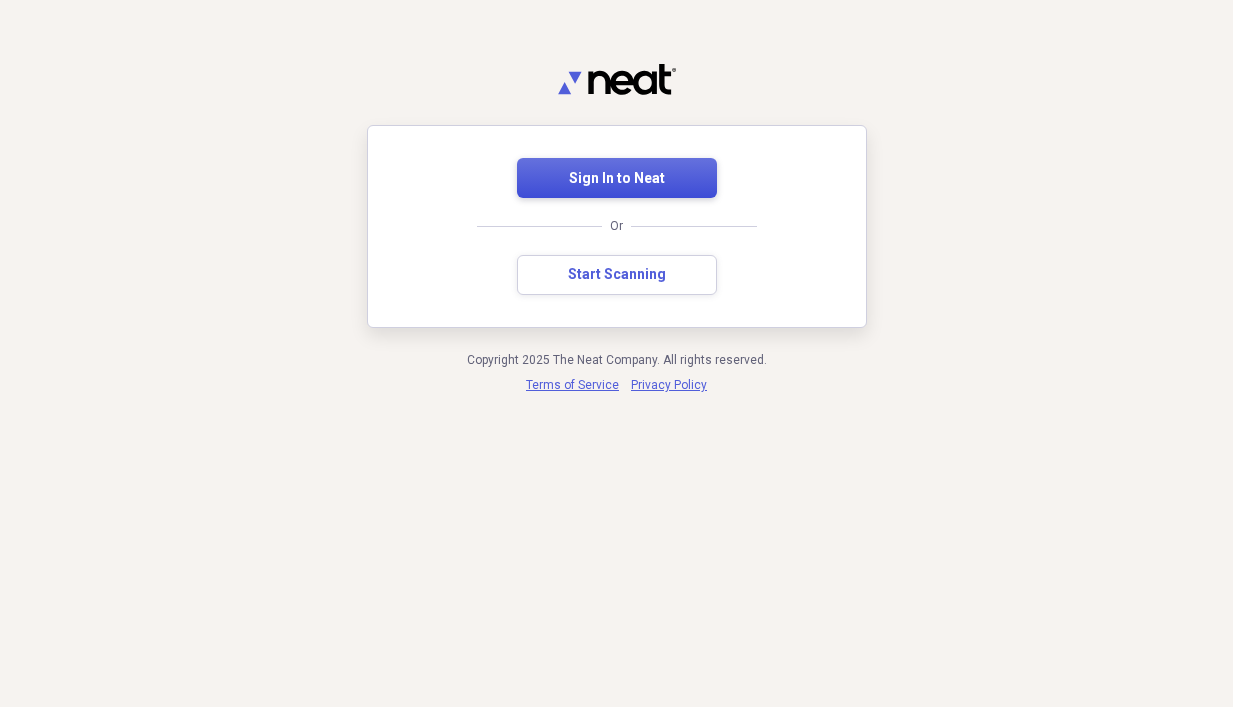 click on "Sign In to Neat" at bounding box center (617, 179) 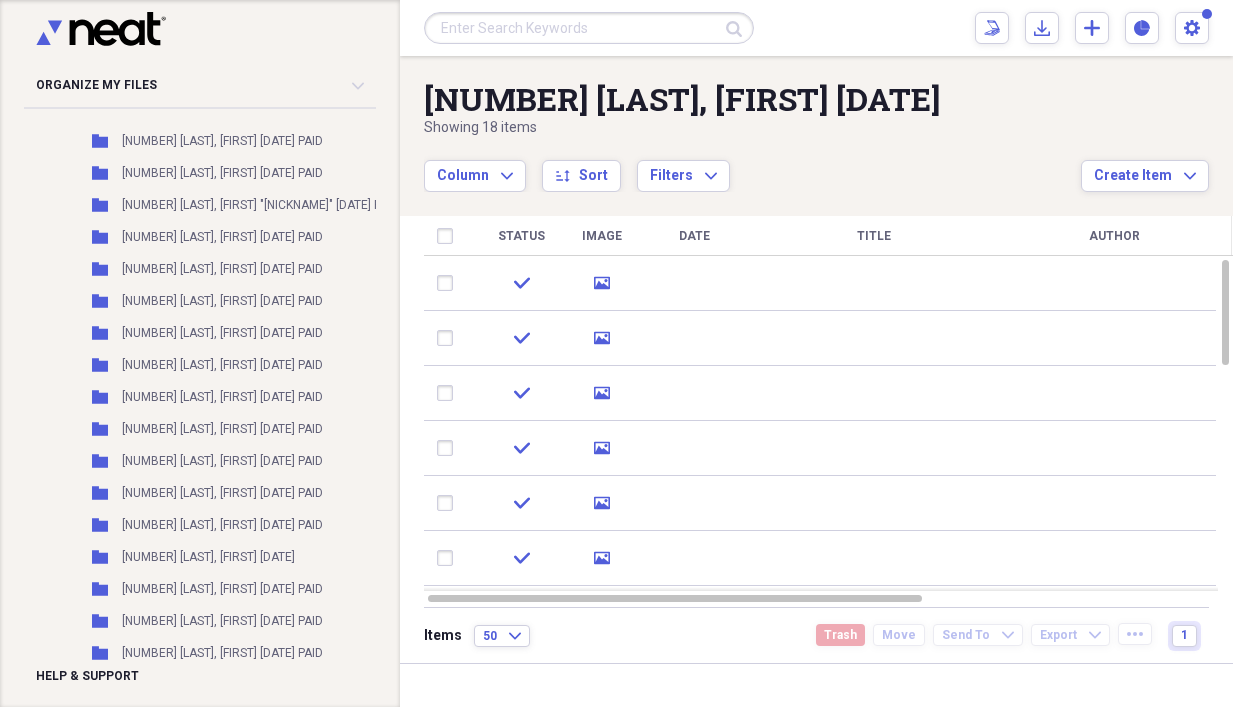 scroll, scrollTop: 2819, scrollLeft: 0, axis: vertical 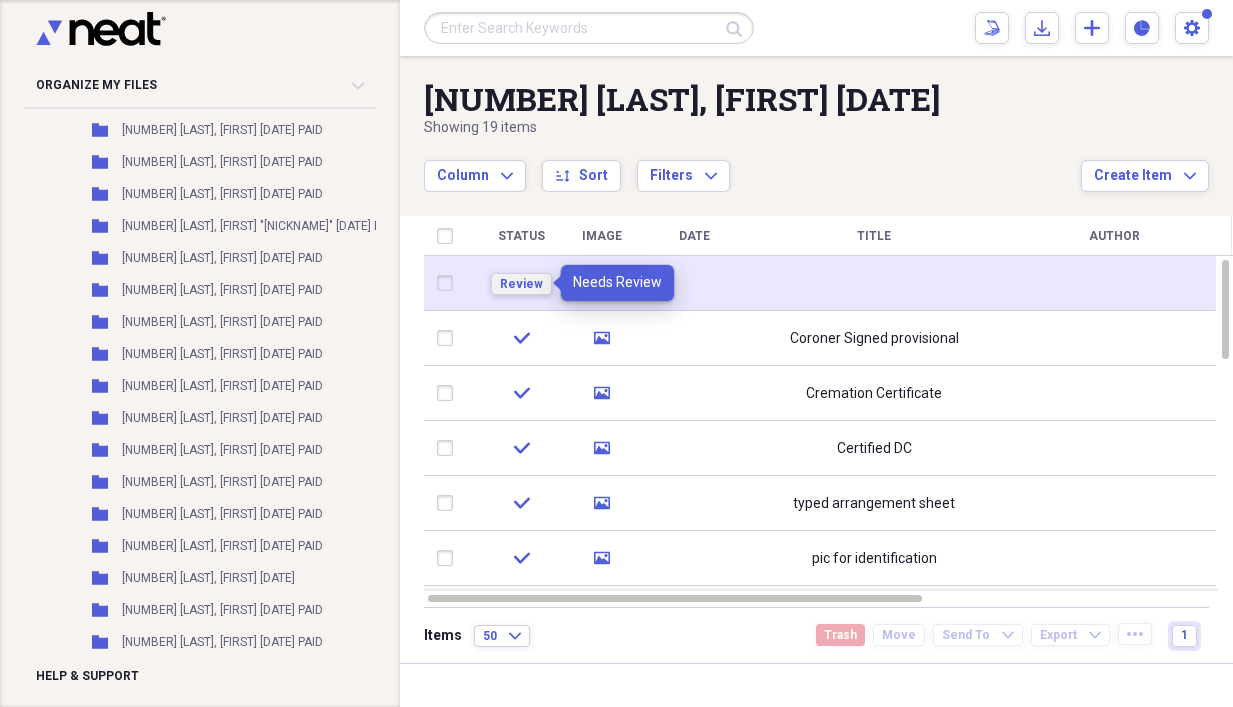 click on "Review" at bounding box center [521, 284] 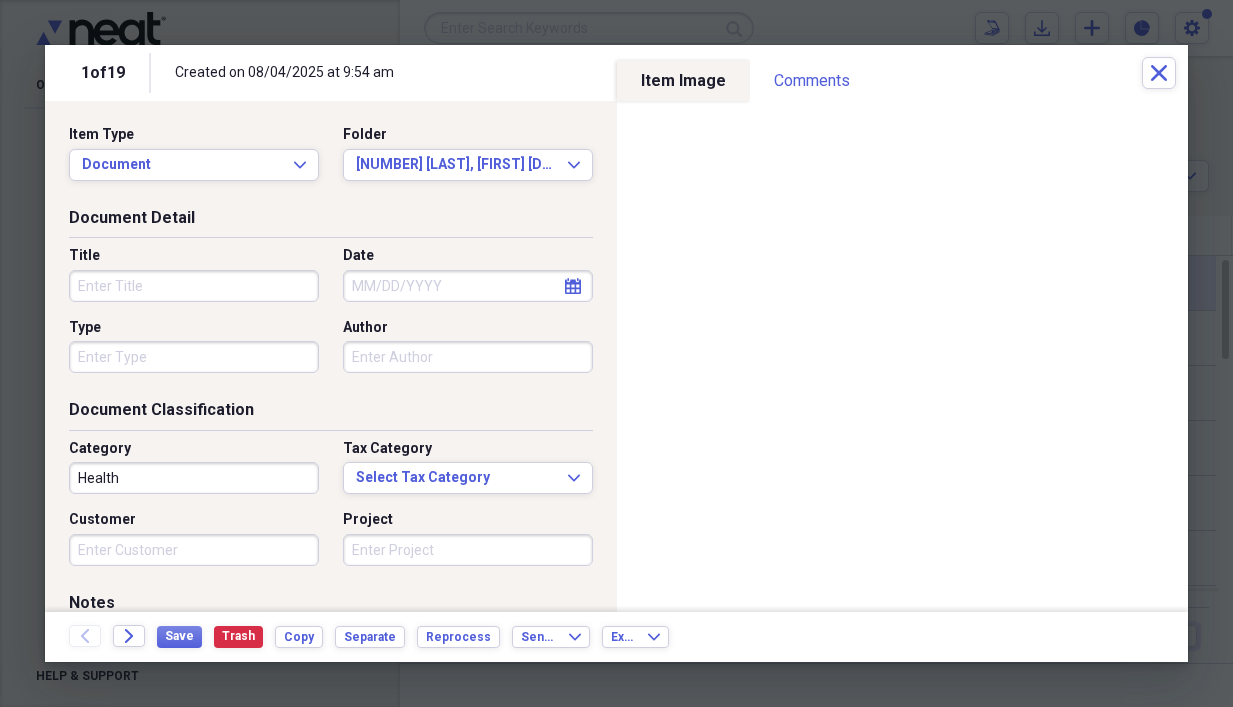 click on "Title" at bounding box center [194, 286] 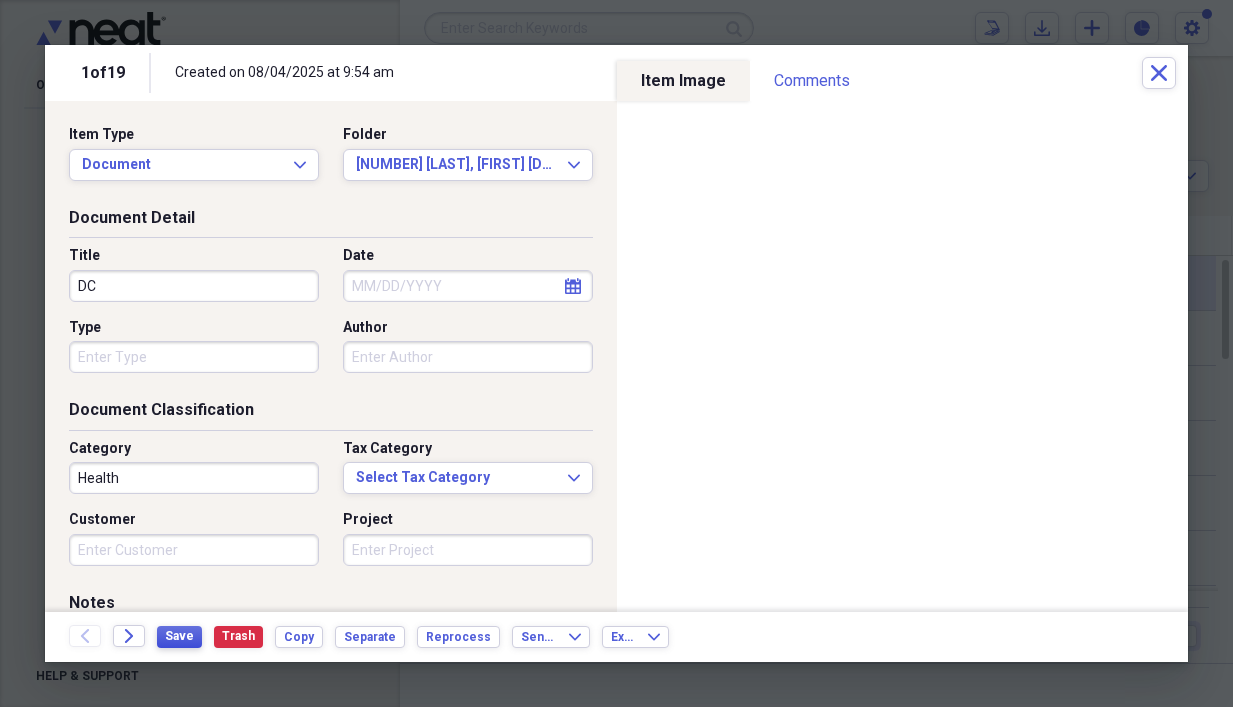 click on "Save" at bounding box center (179, 636) 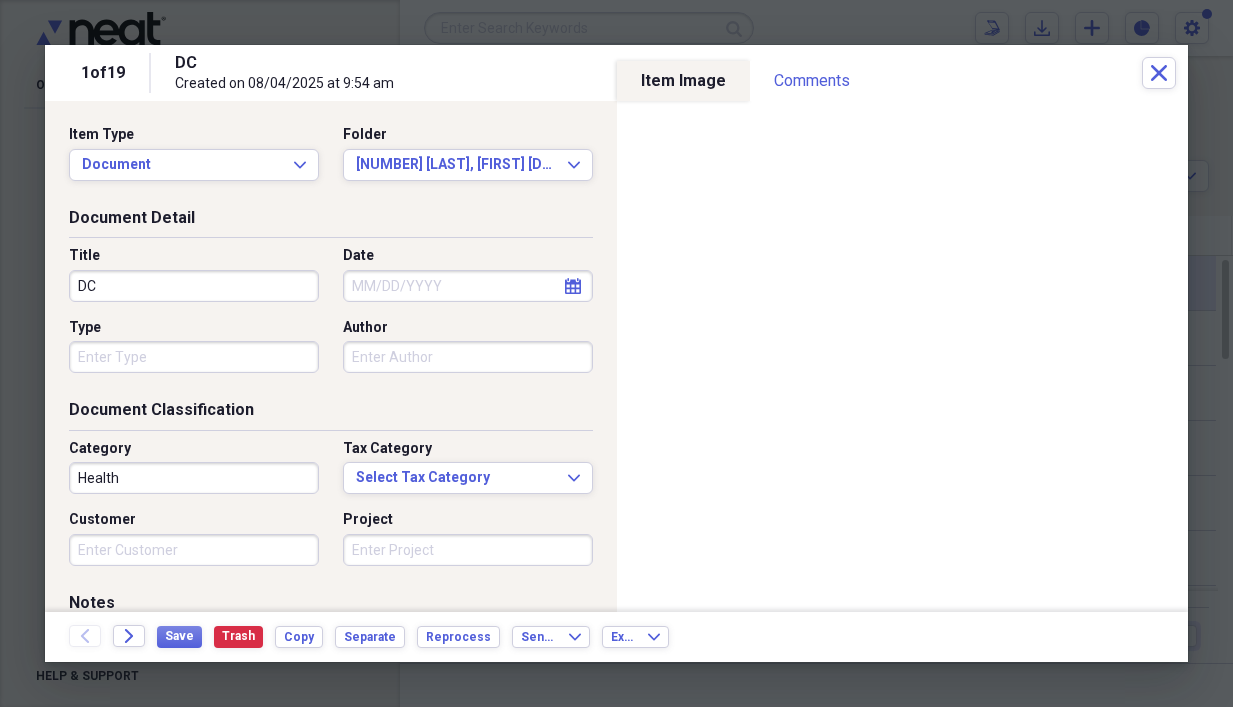 click on "DC" at bounding box center [194, 286] 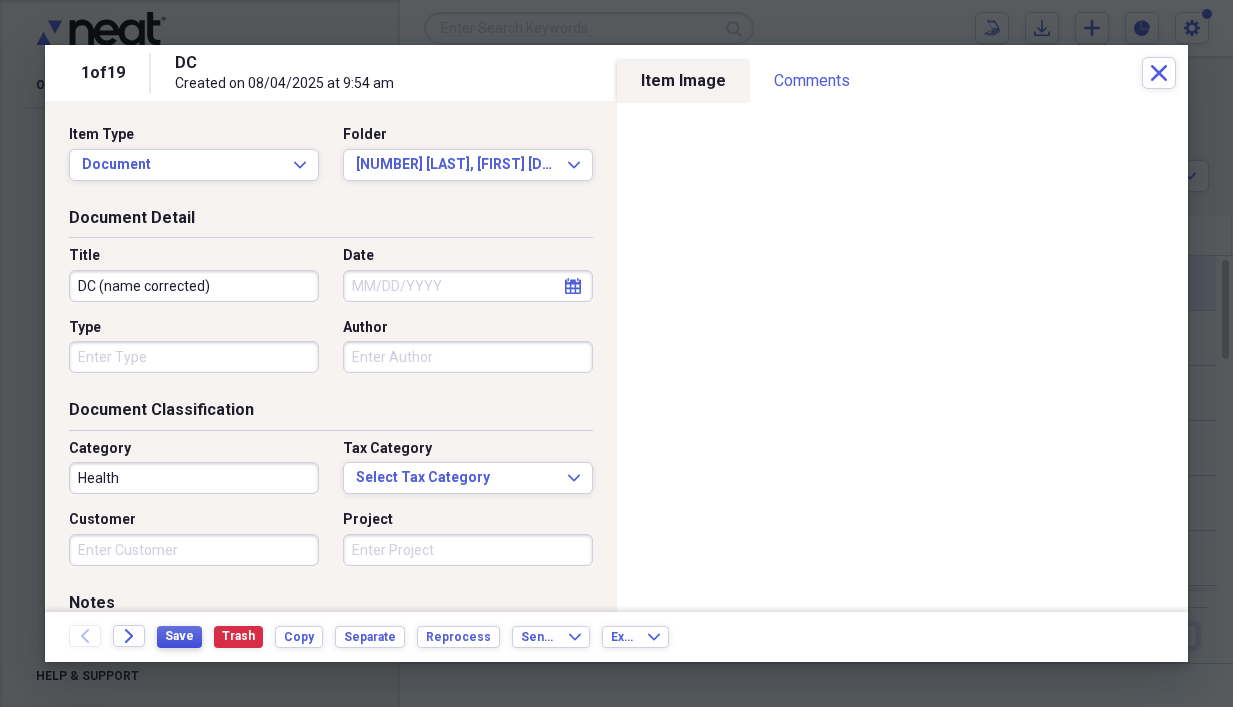 type on "DC (name corrected)" 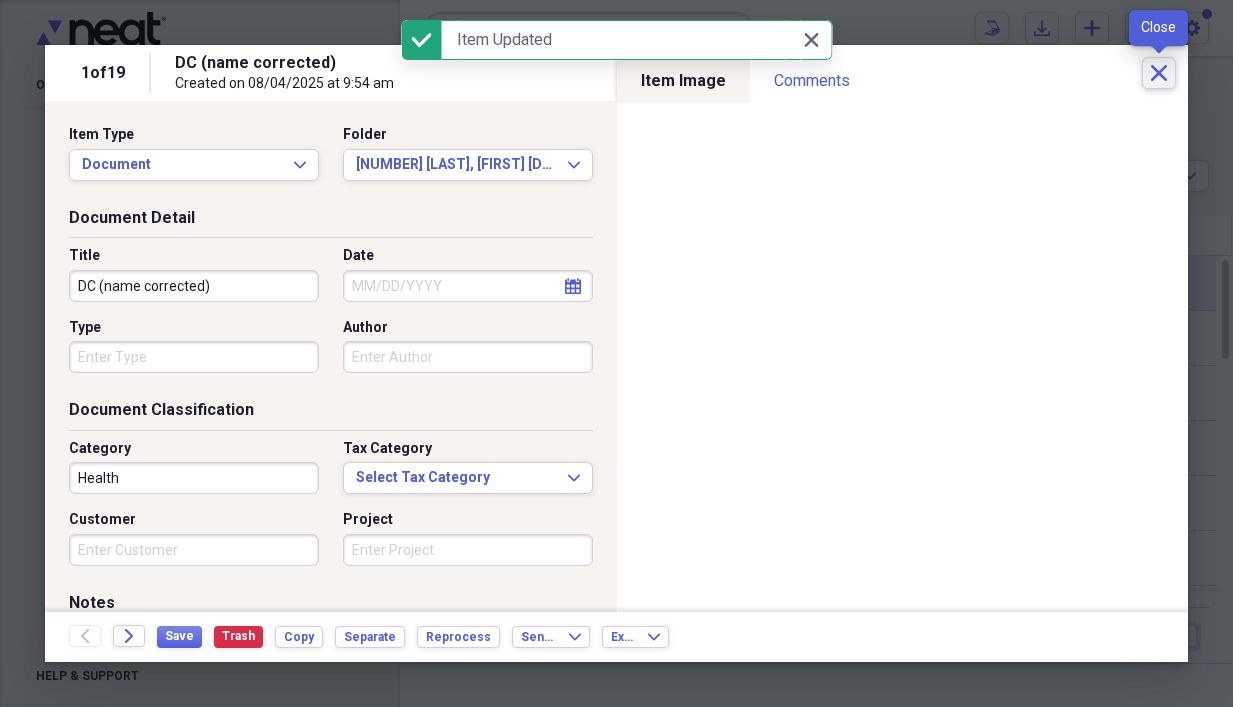 click on "Close" 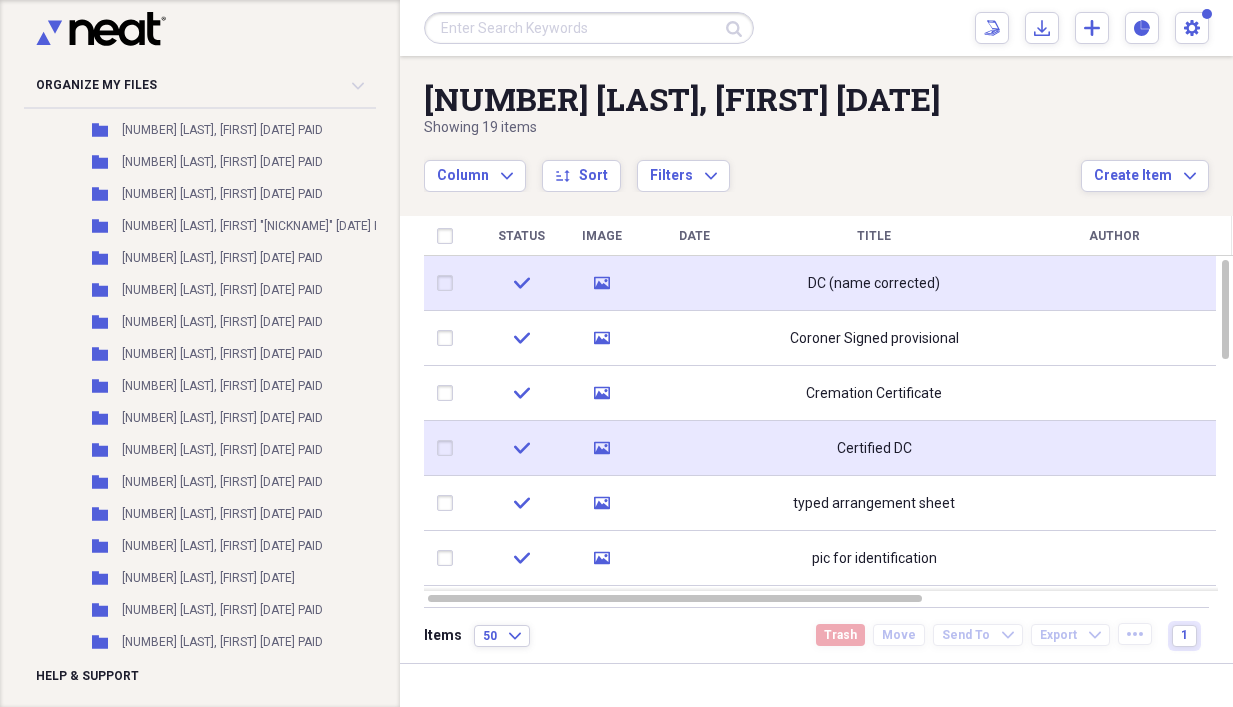 click on "Certified DC" at bounding box center (874, 448) 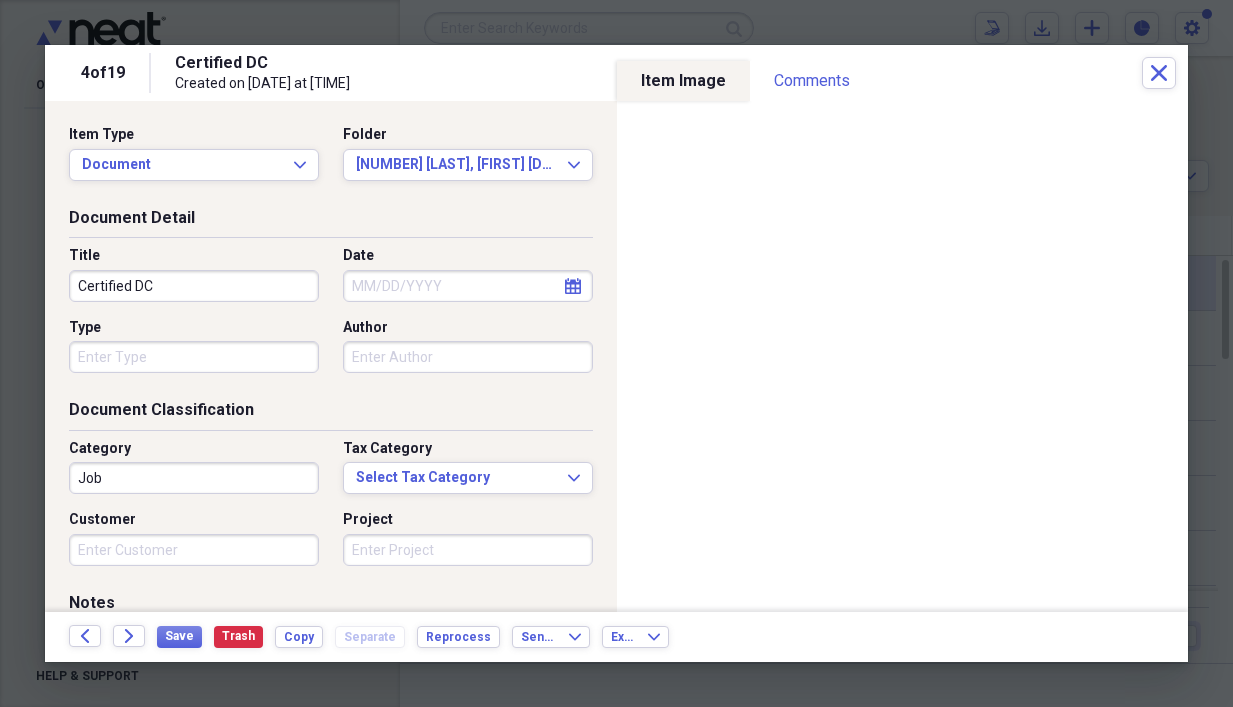 click on "Certified DC" at bounding box center (194, 286) 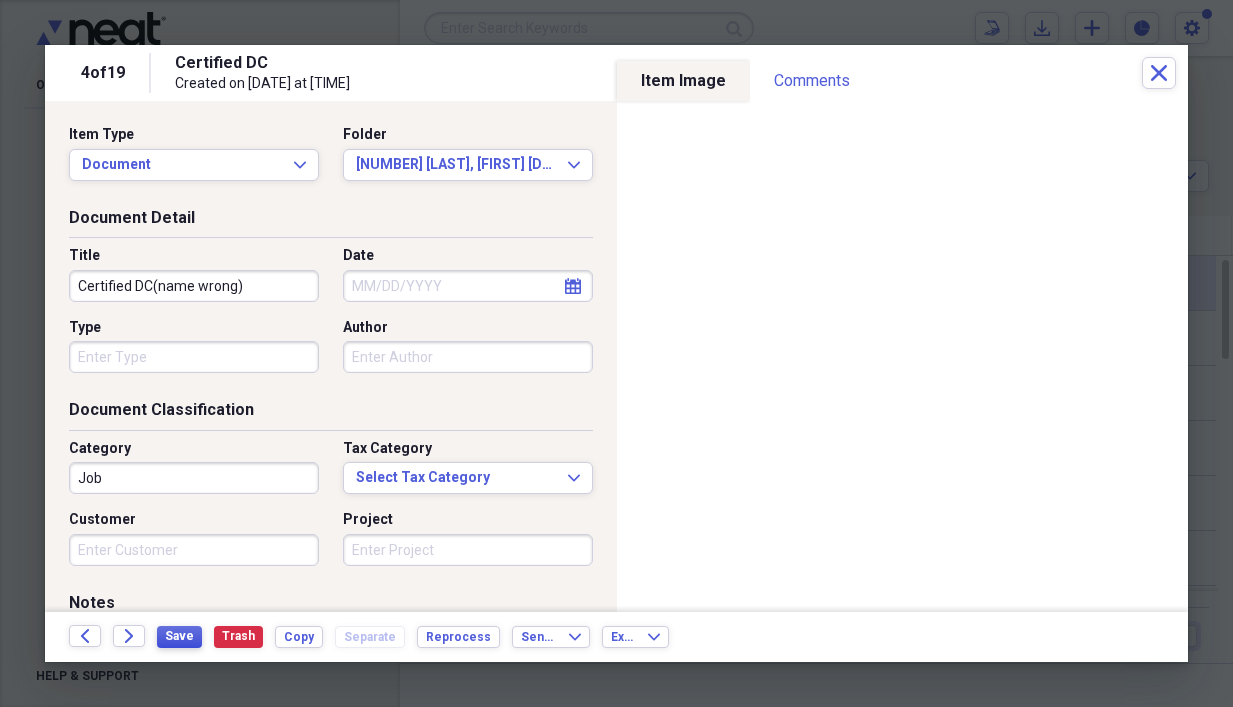 type on "Certified DC(name wrong)" 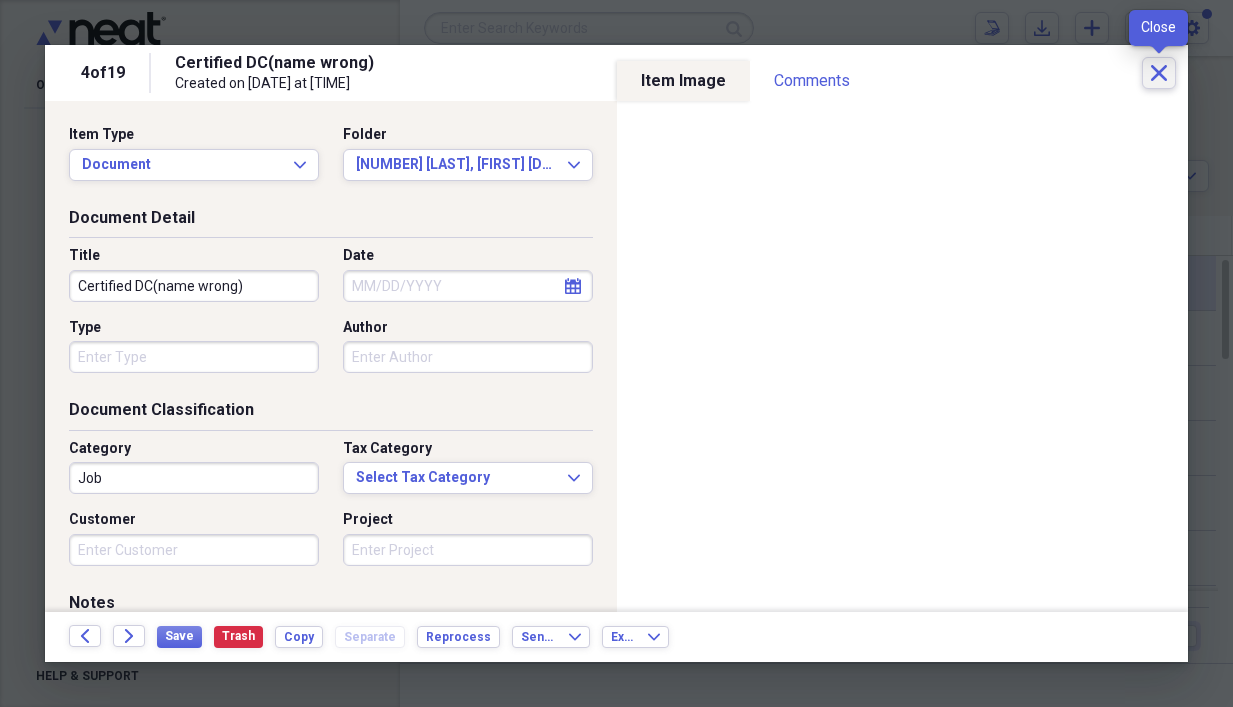 click on "Close" 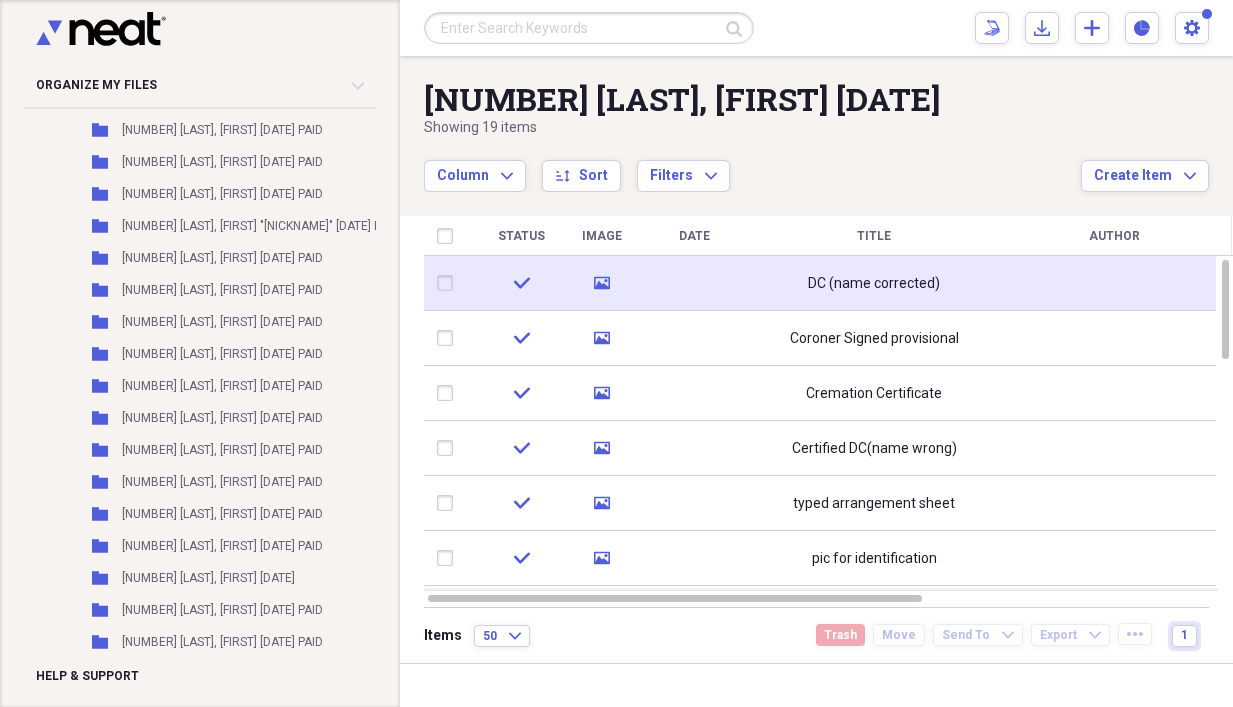 drag, startPoint x: 377, startPoint y: 413, endPoint x: 368, endPoint y: 519, distance: 106.381386 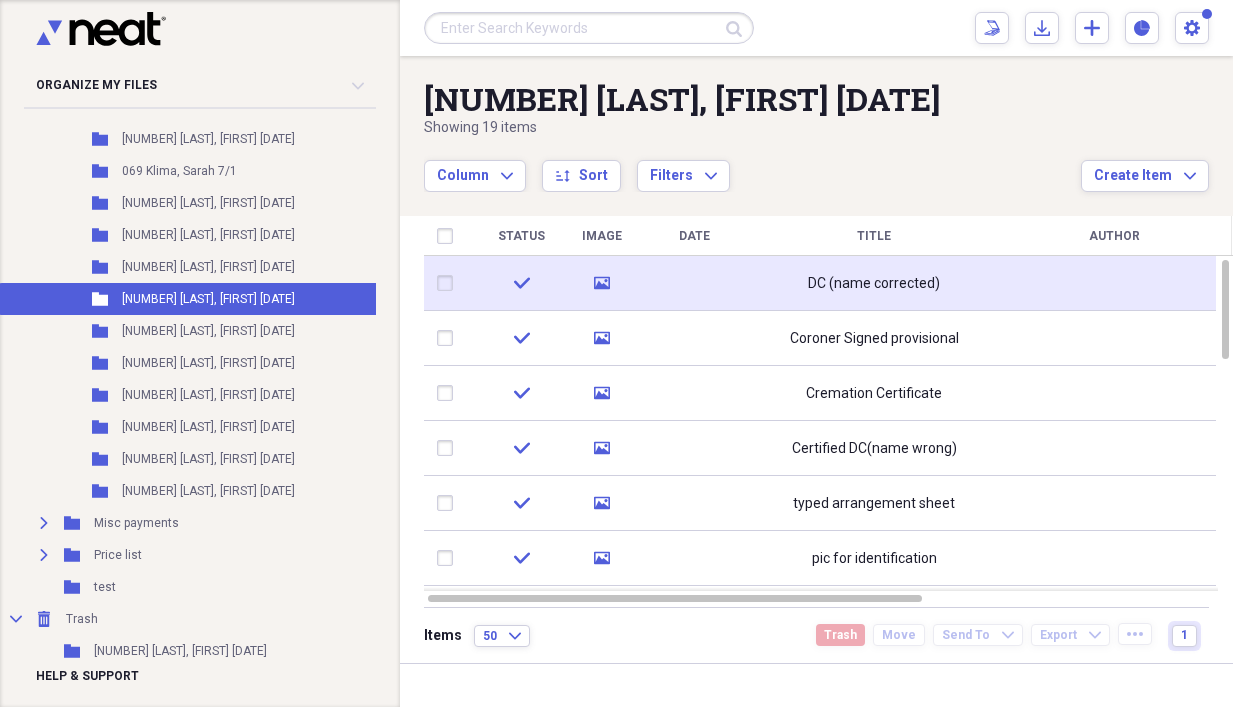scroll, scrollTop: 4135, scrollLeft: 0, axis: vertical 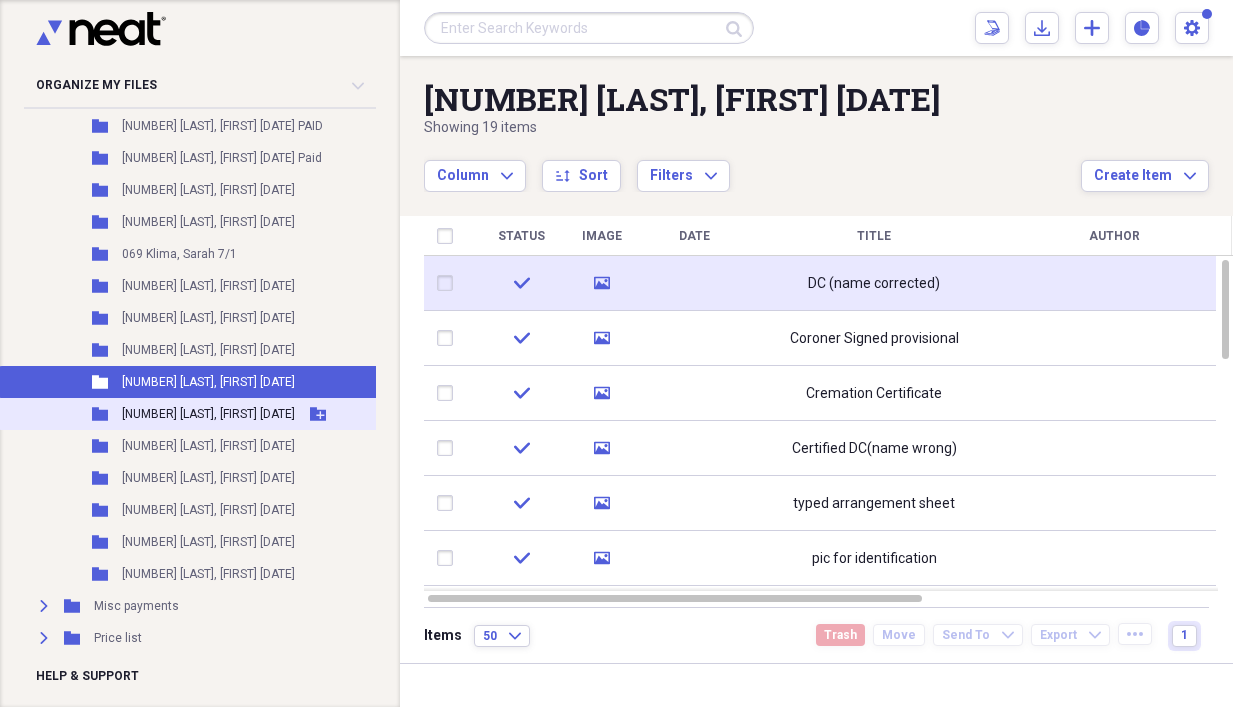 click on "Folder [NUMBER] [LAST], [FIRST] [DATE] Add Folder" at bounding box center (230, 414) 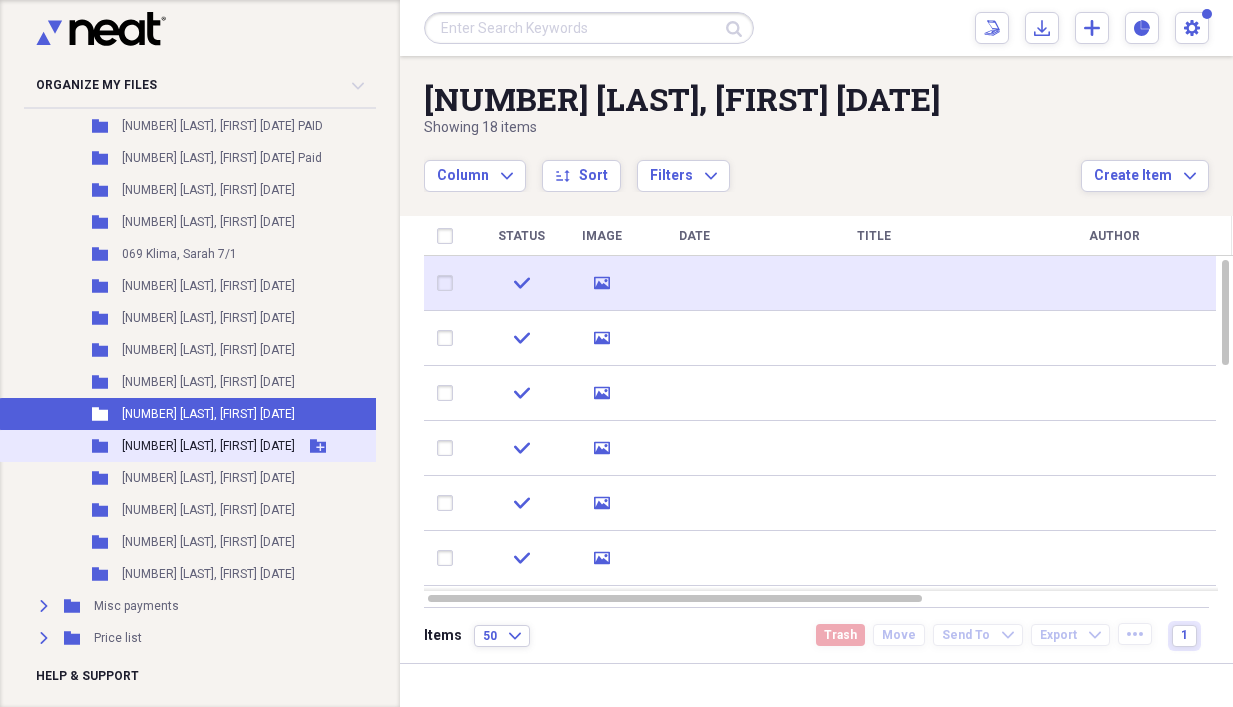 click on "[NUMBER] [LAST], [FIRST] [DATE]" at bounding box center [208, 446] 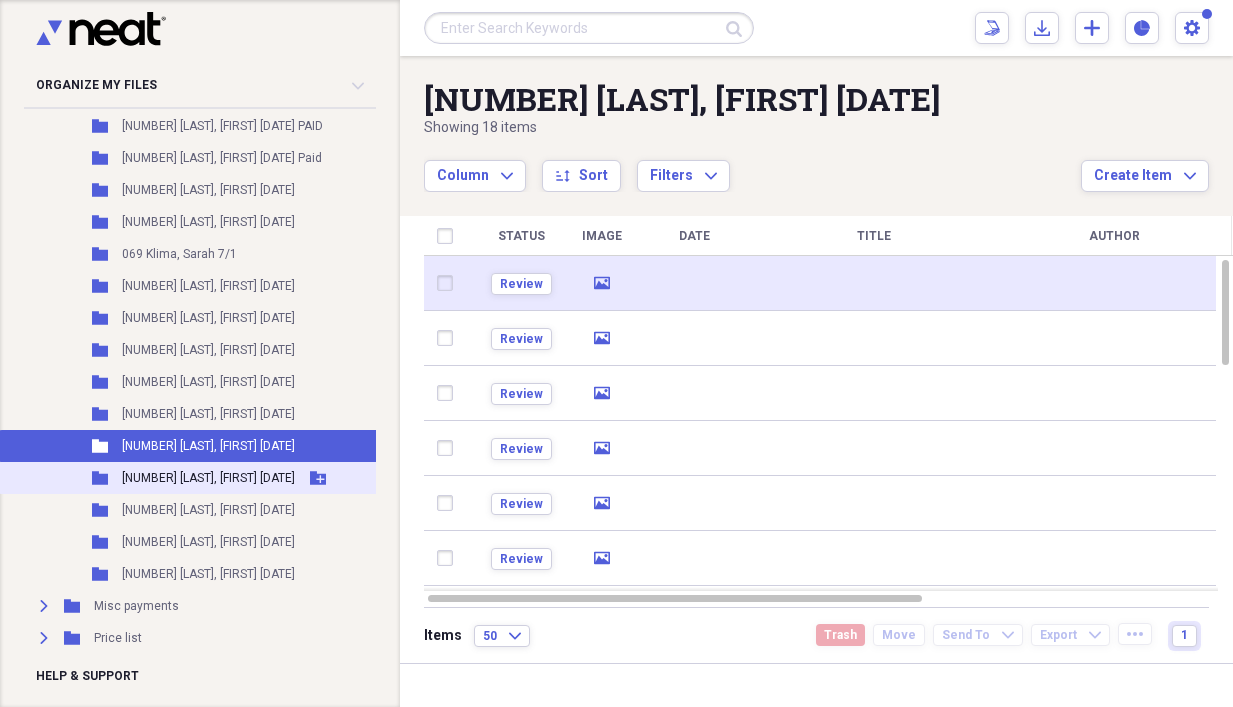 click on "[NUMBER] [LAST], [FIRST] [DATE]" at bounding box center (208, 478) 